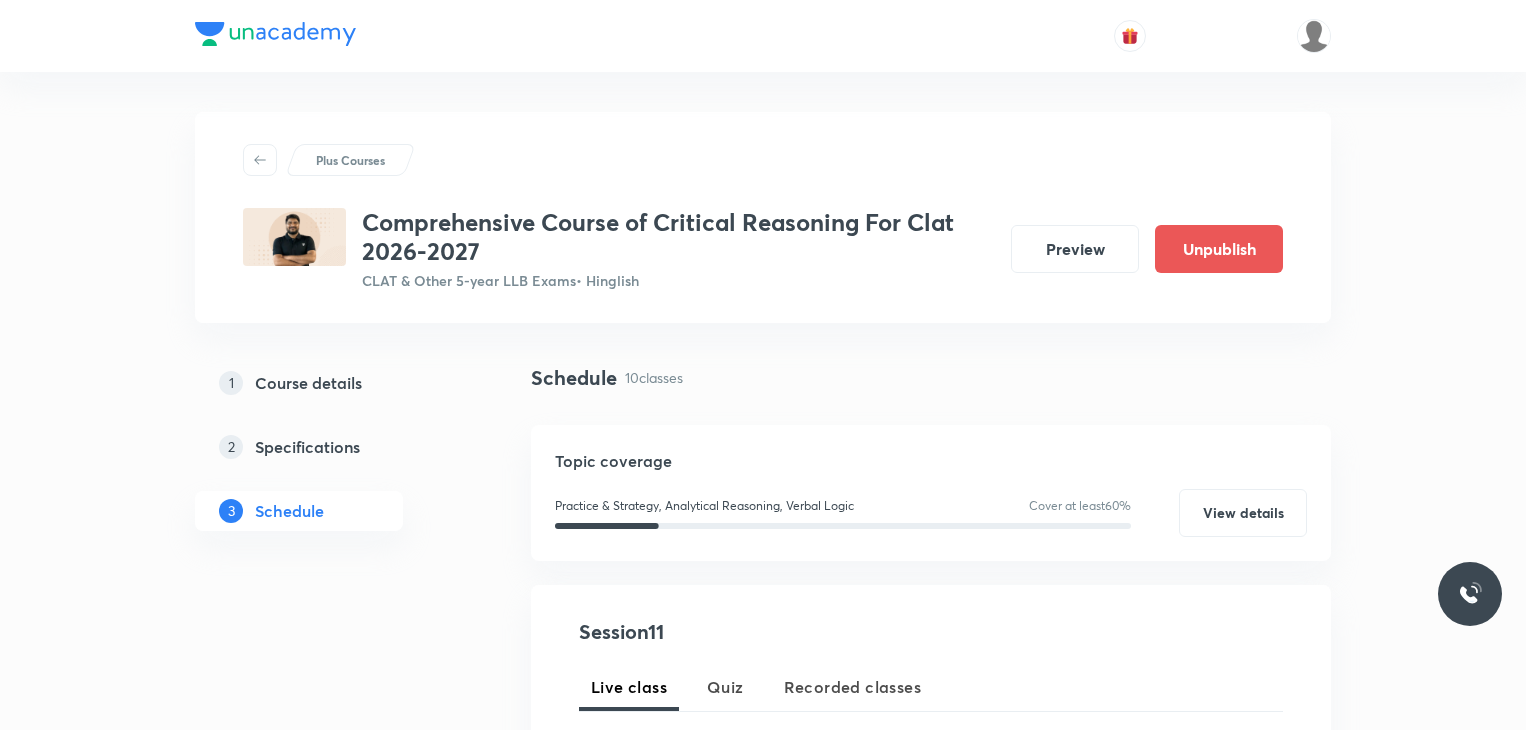 scroll, scrollTop: 2268, scrollLeft: 0, axis: vertical 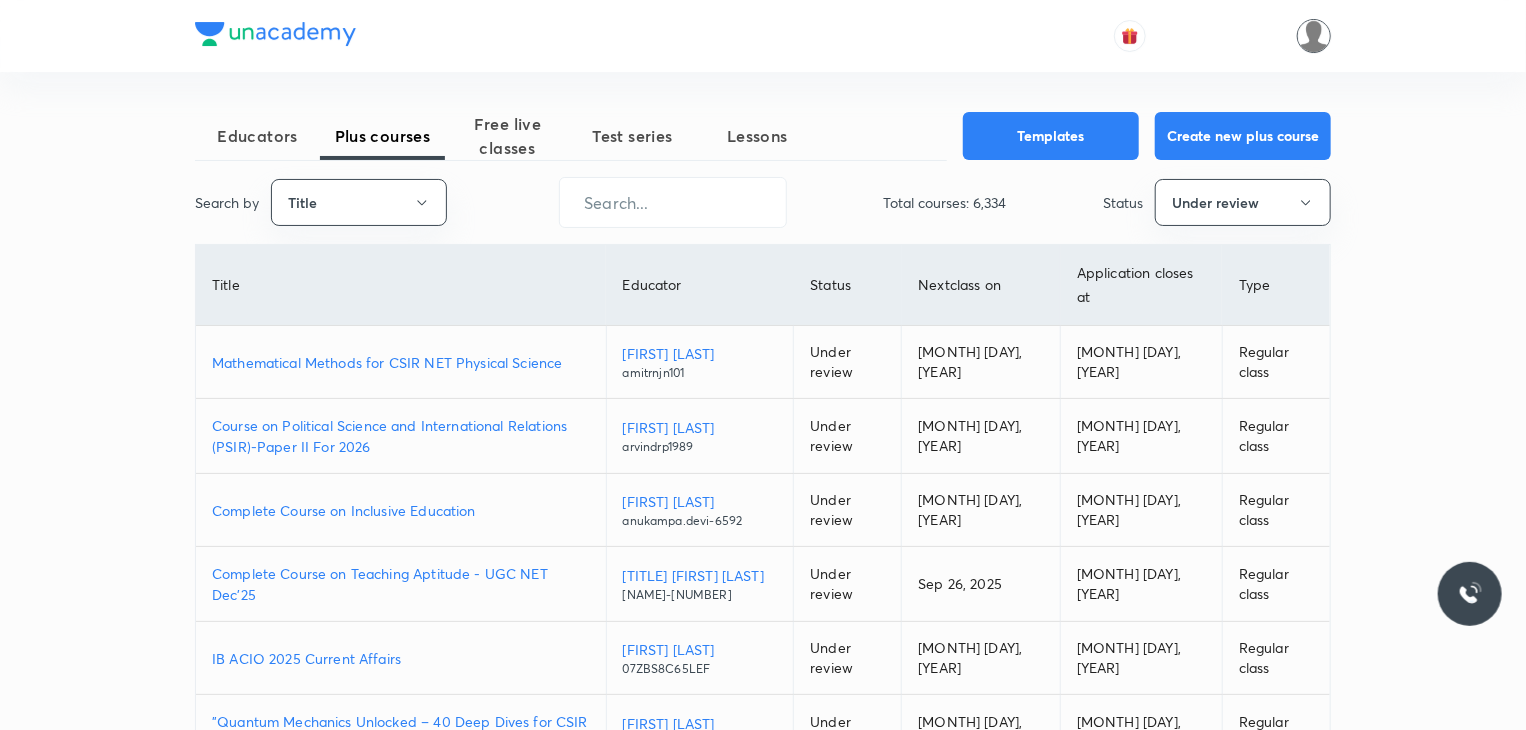 click at bounding box center [1314, 36] 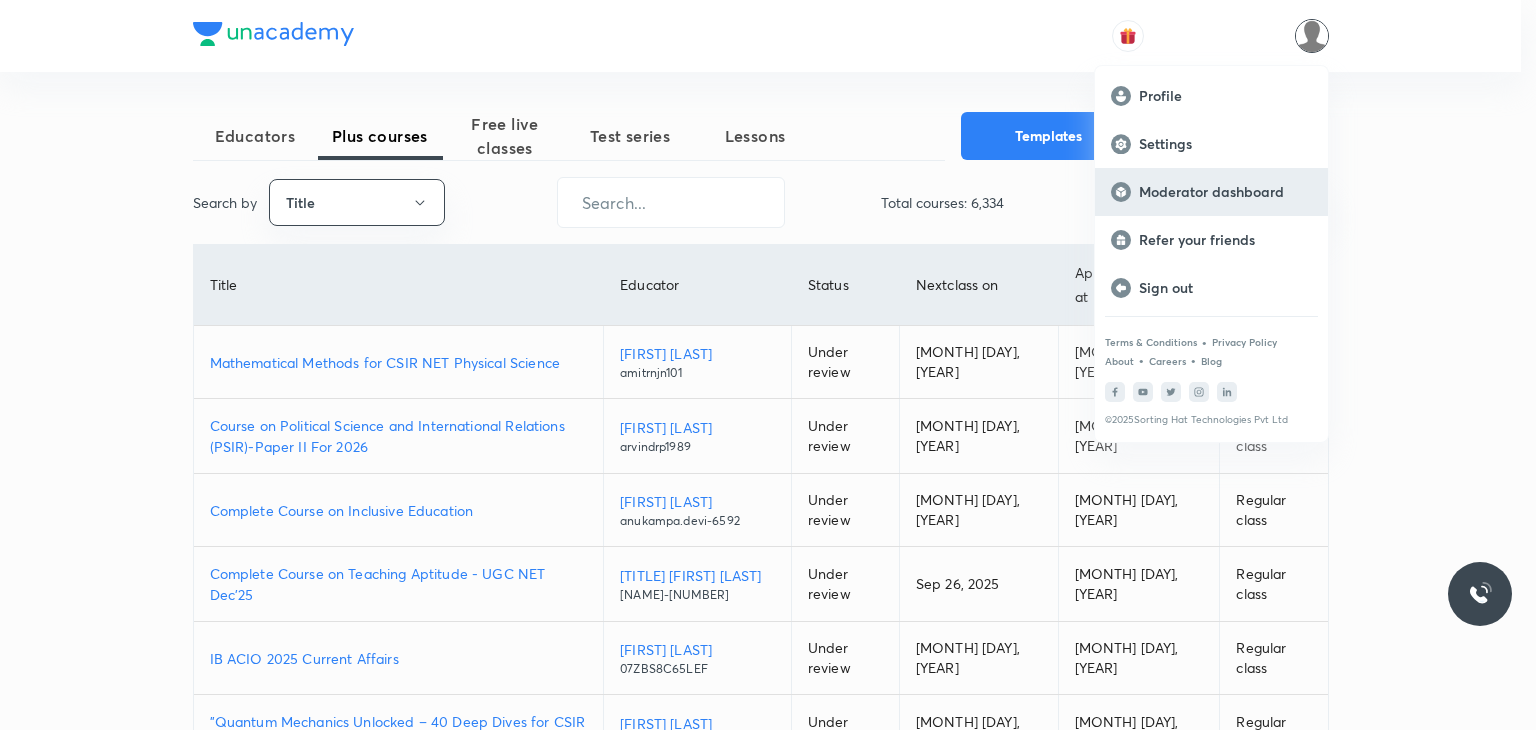 click on "Moderator dashboard" at bounding box center [1225, 192] 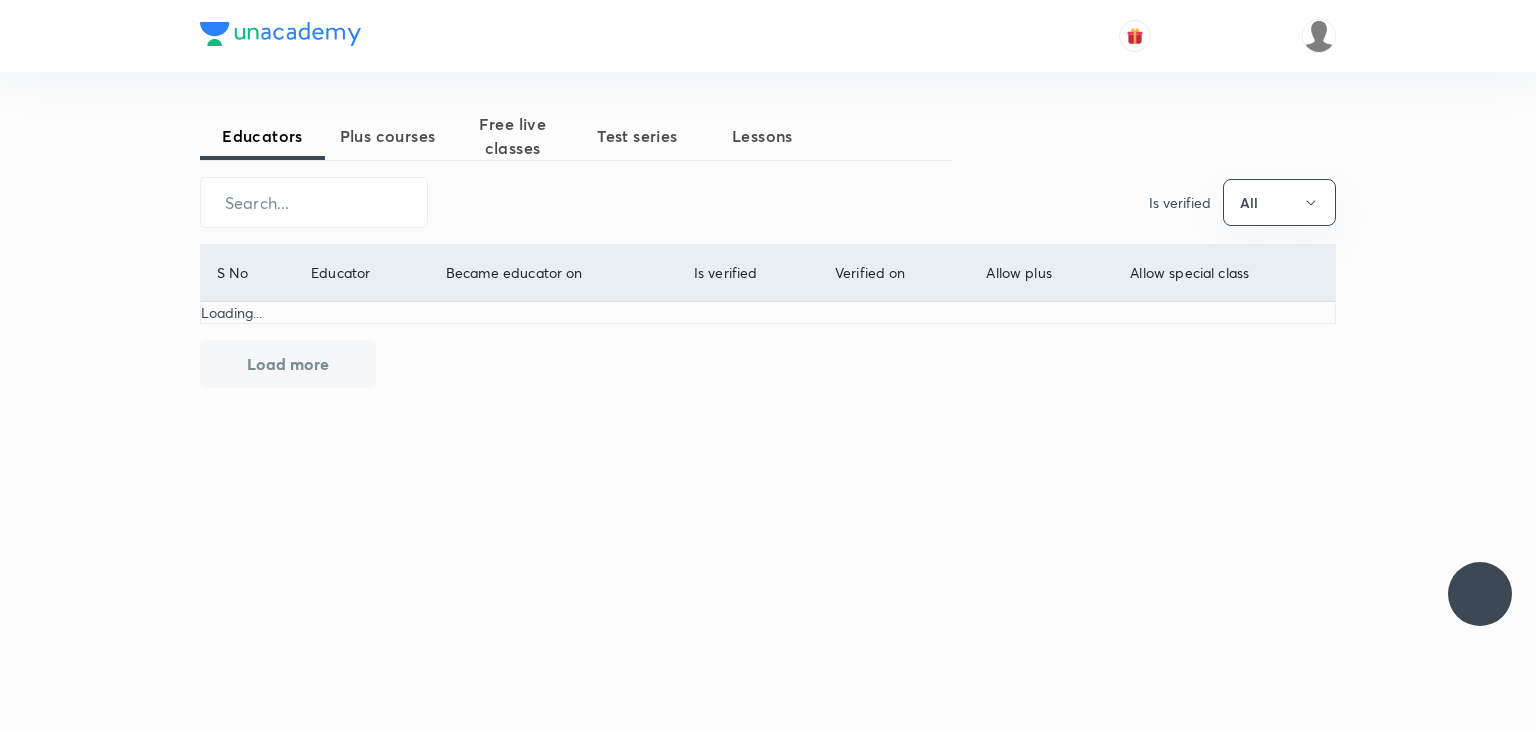 scroll, scrollTop: 0, scrollLeft: 0, axis: both 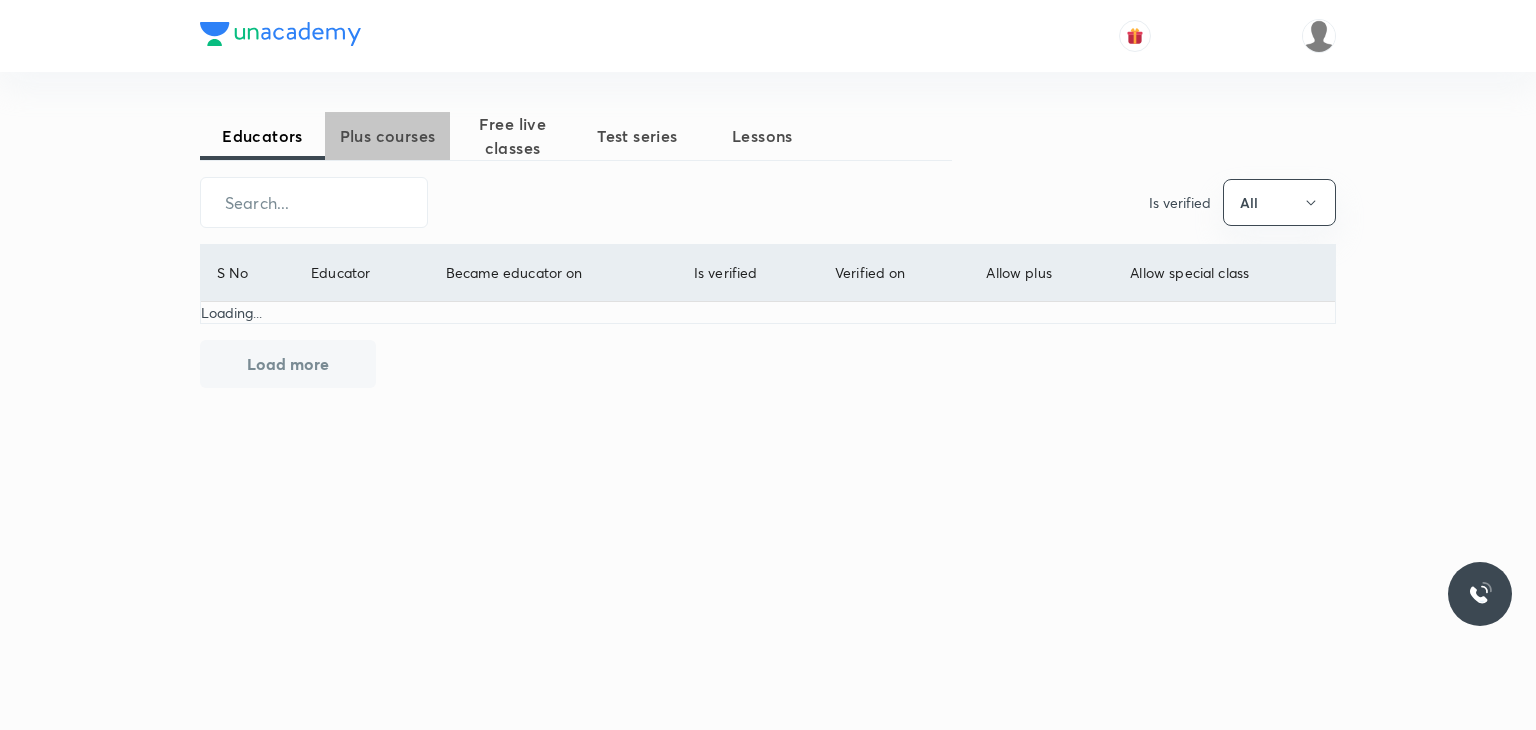click on "Plus courses" at bounding box center [387, 136] 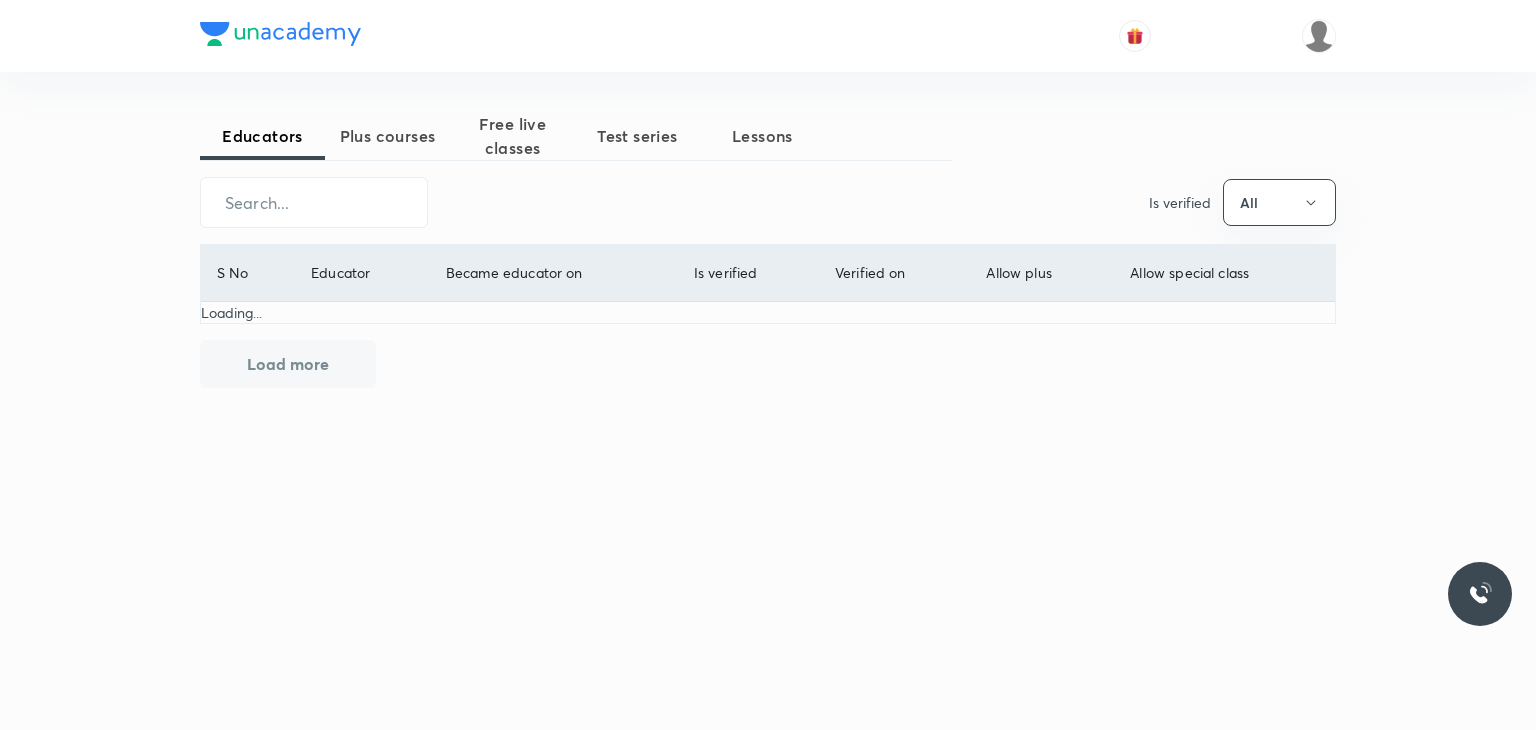 click at bounding box center [280, 34] 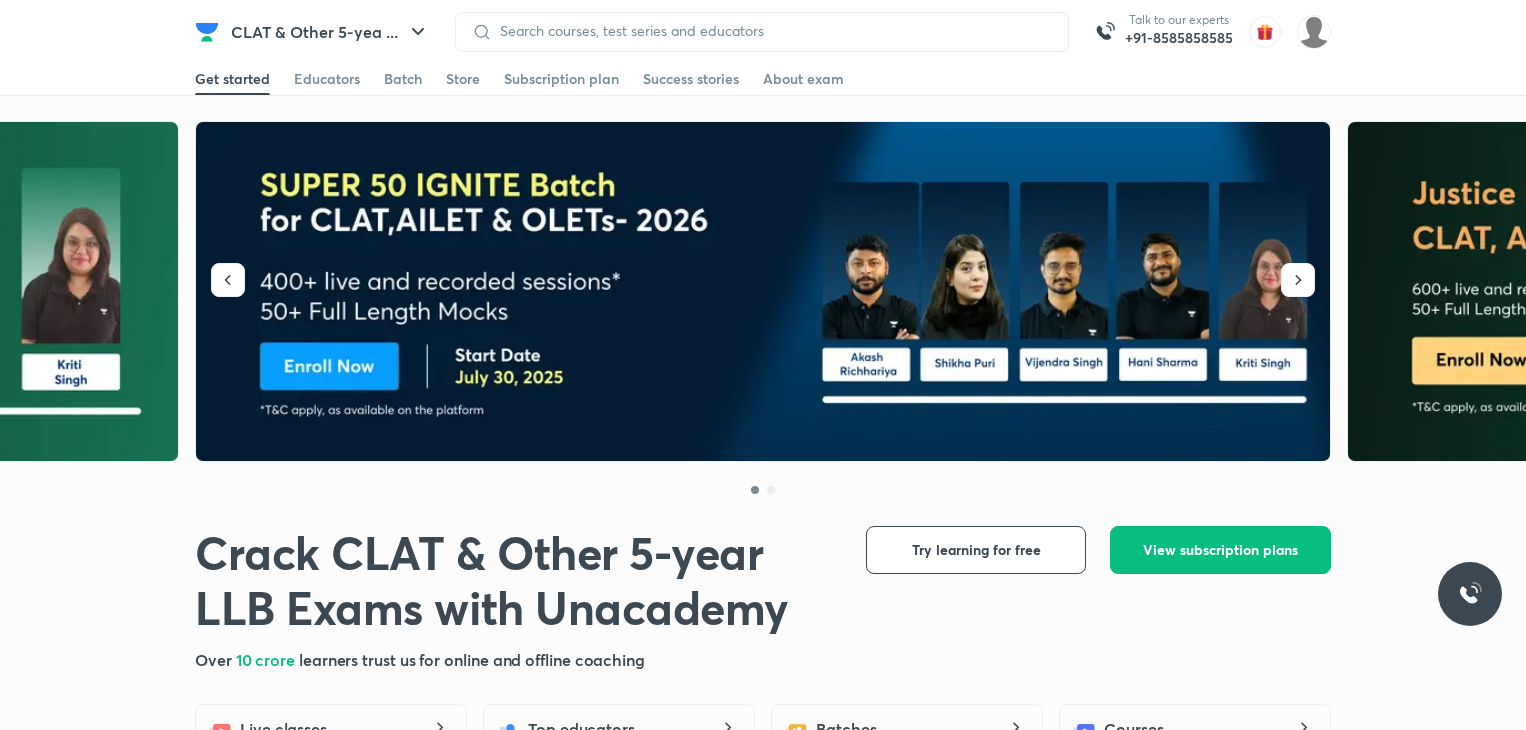 scroll, scrollTop: 0, scrollLeft: 0, axis: both 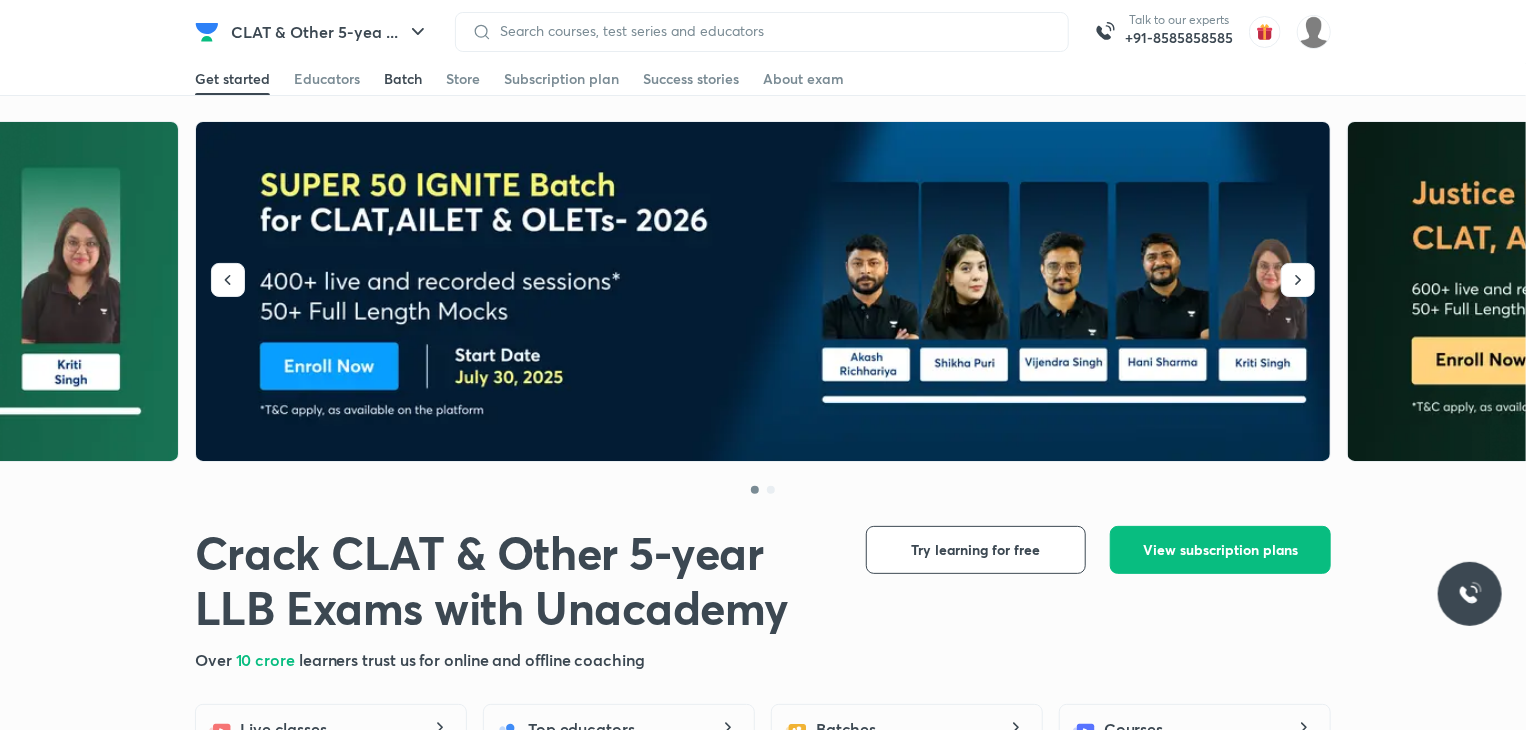 click on "Batch" at bounding box center [403, 79] 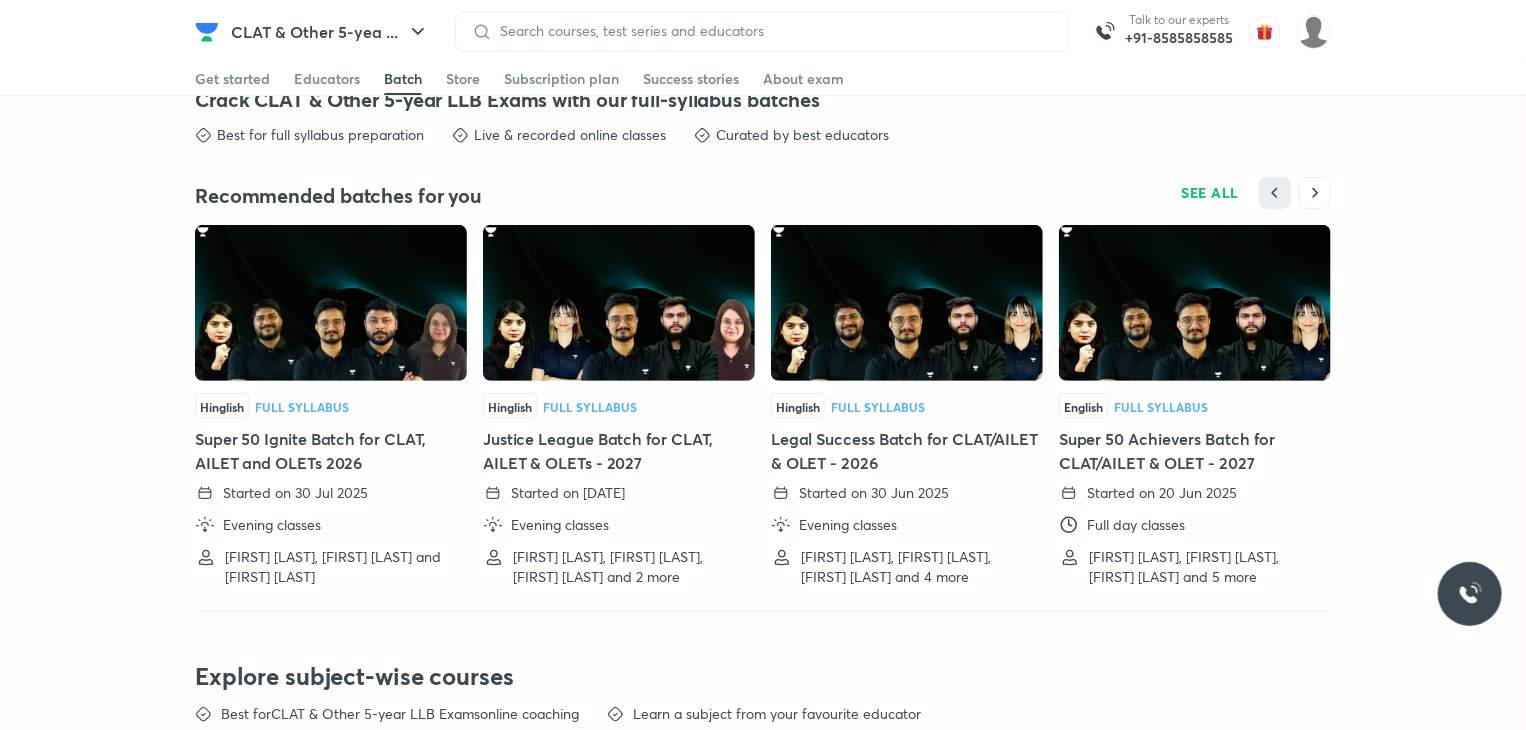 scroll, scrollTop: 4441, scrollLeft: 0, axis: vertical 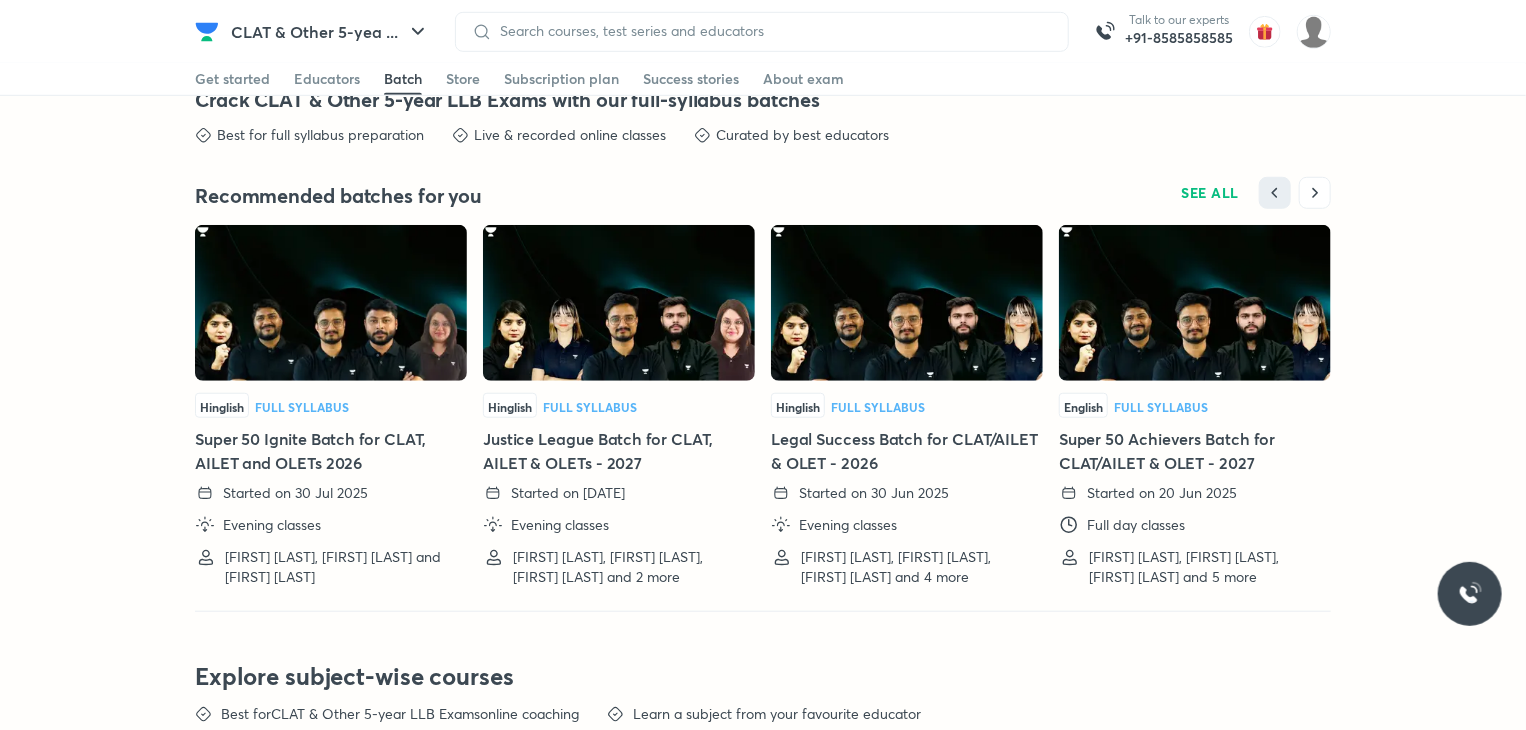 click at bounding box center (619, 303) 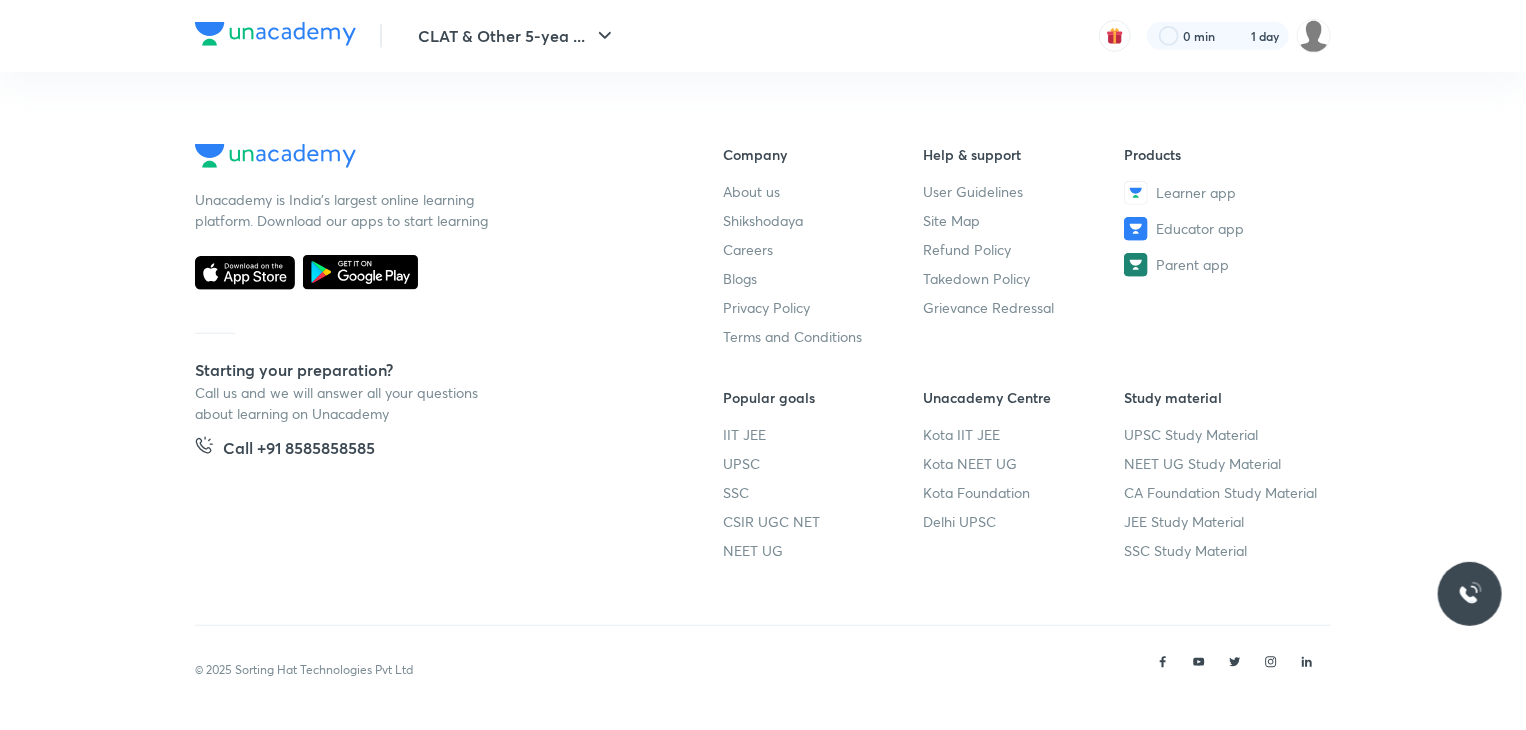 scroll, scrollTop: 0, scrollLeft: 0, axis: both 